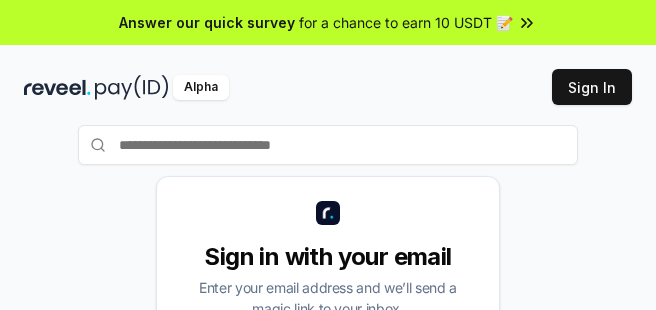 scroll, scrollTop: 0, scrollLeft: 0, axis: both 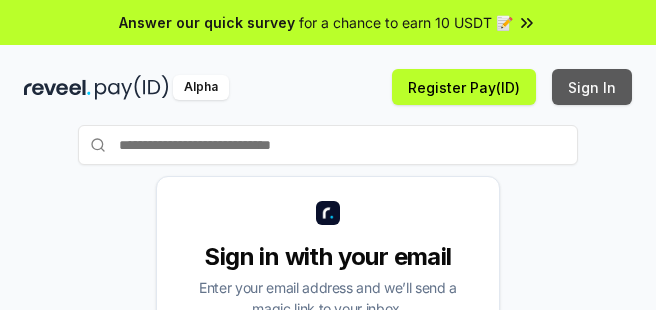 click on "Sign In" at bounding box center (592, 87) 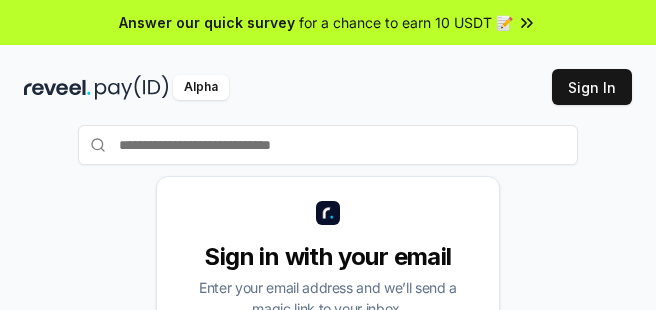 scroll, scrollTop: 0, scrollLeft: 0, axis: both 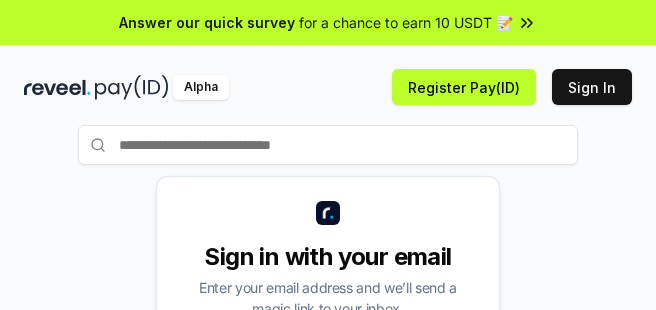 click on "Alpha Register Pay(ID) Sign In" at bounding box center (328, 87) 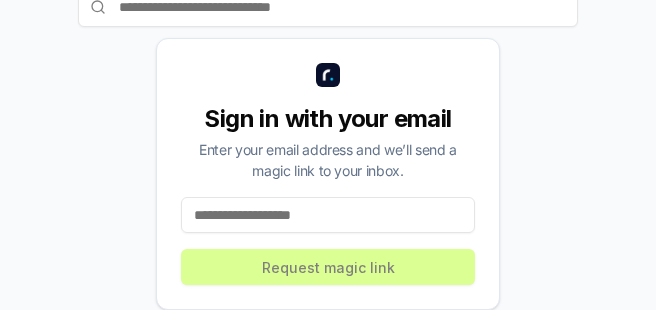scroll, scrollTop: 140, scrollLeft: 0, axis: vertical 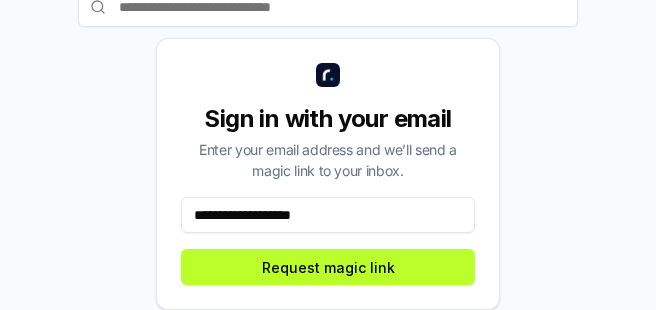 drag, startPoint x: 282, startPoint y: 217, endPoint x: 12, endPoint y: 217, distance: 270 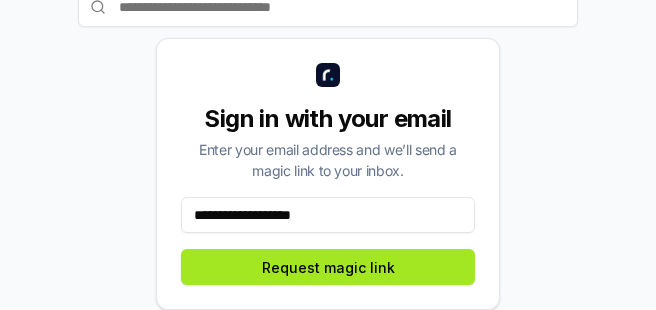 click on "Request magic link" at bounding box center [328, 267] 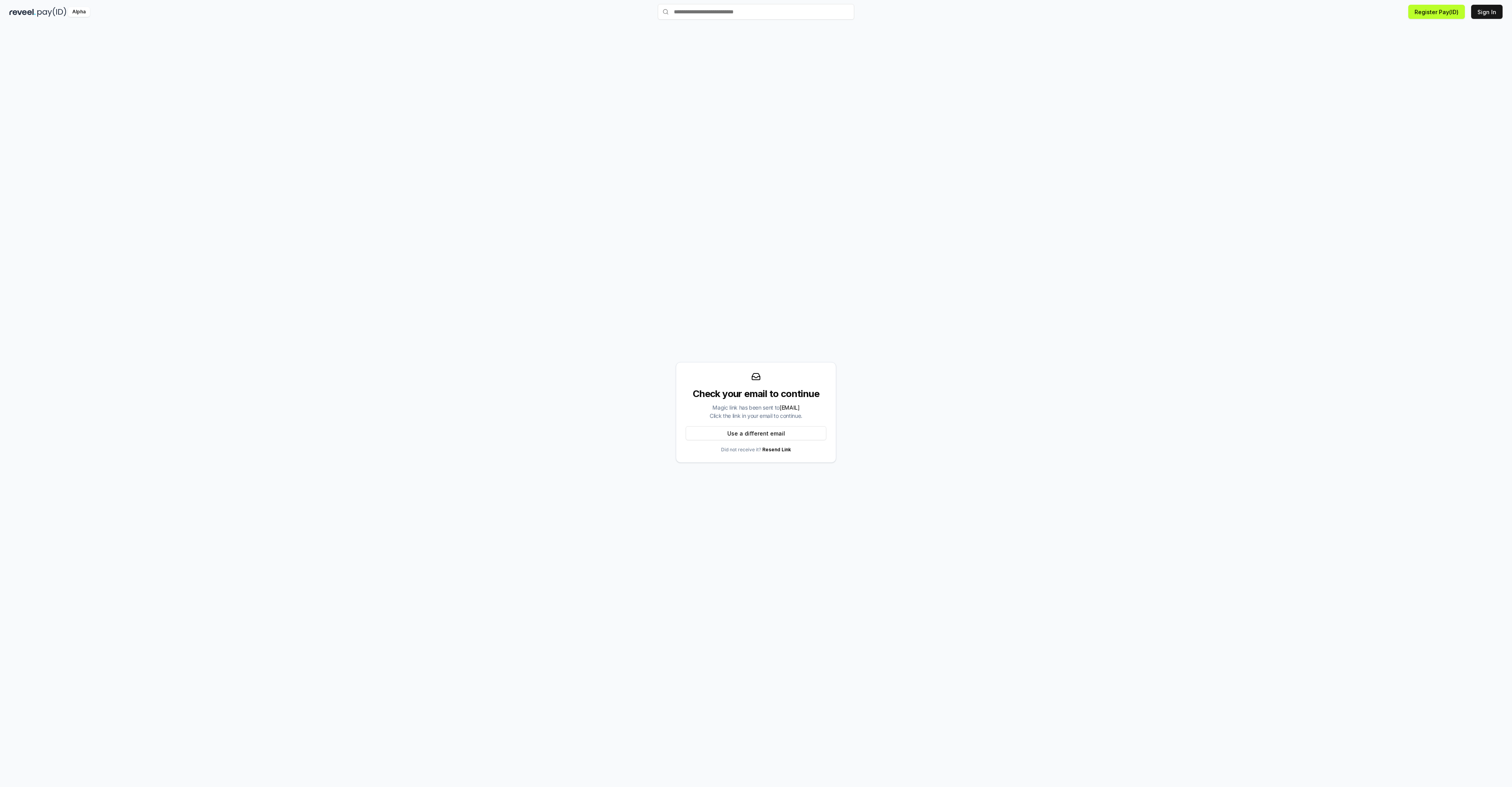 scroll, scrollTop: 23, scrollLeft: 0, axis: vertical 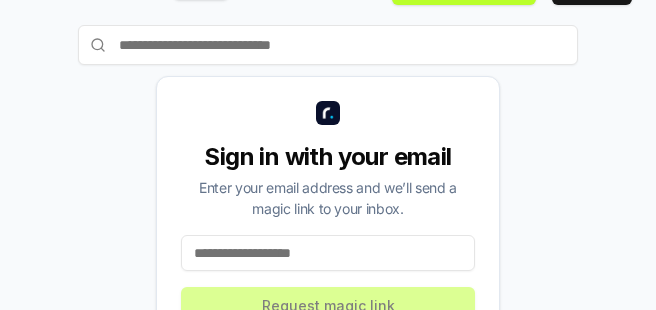 click at bounding box center [328, 253] 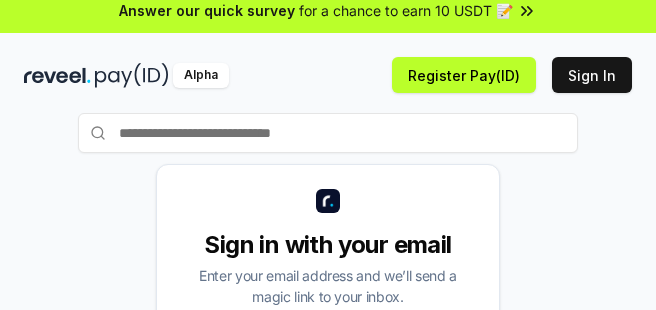 scroll, scrollTop: 0, scrollLeft: 0, axis: both 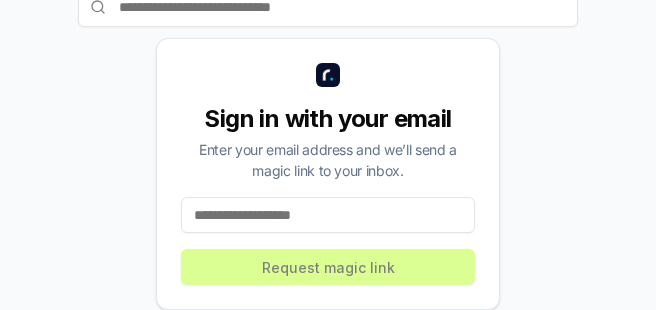 click at bounding box center [328, 215] 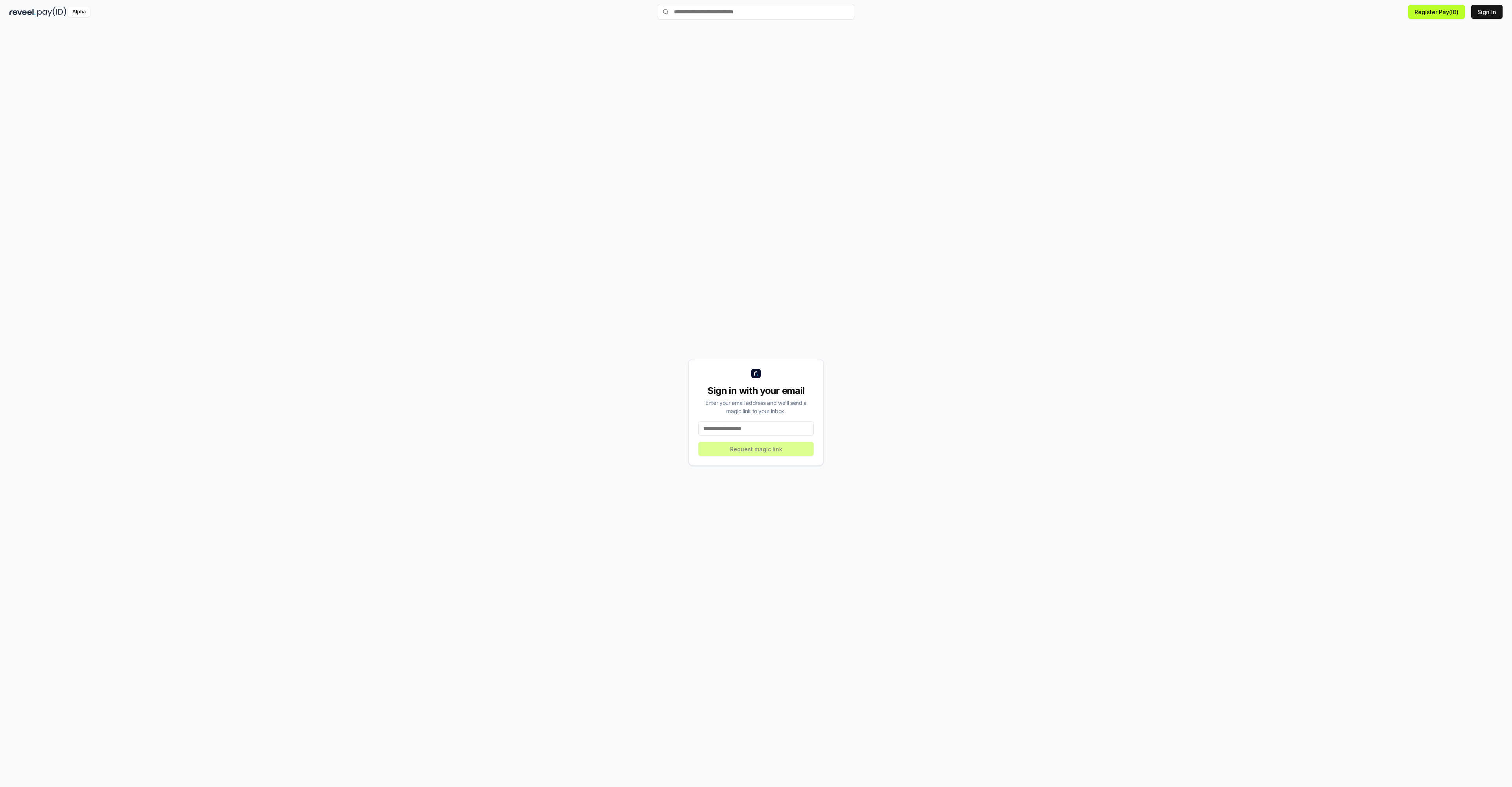 scroll, scrollTop: 23, scrollLeft: 0, axis: vertical 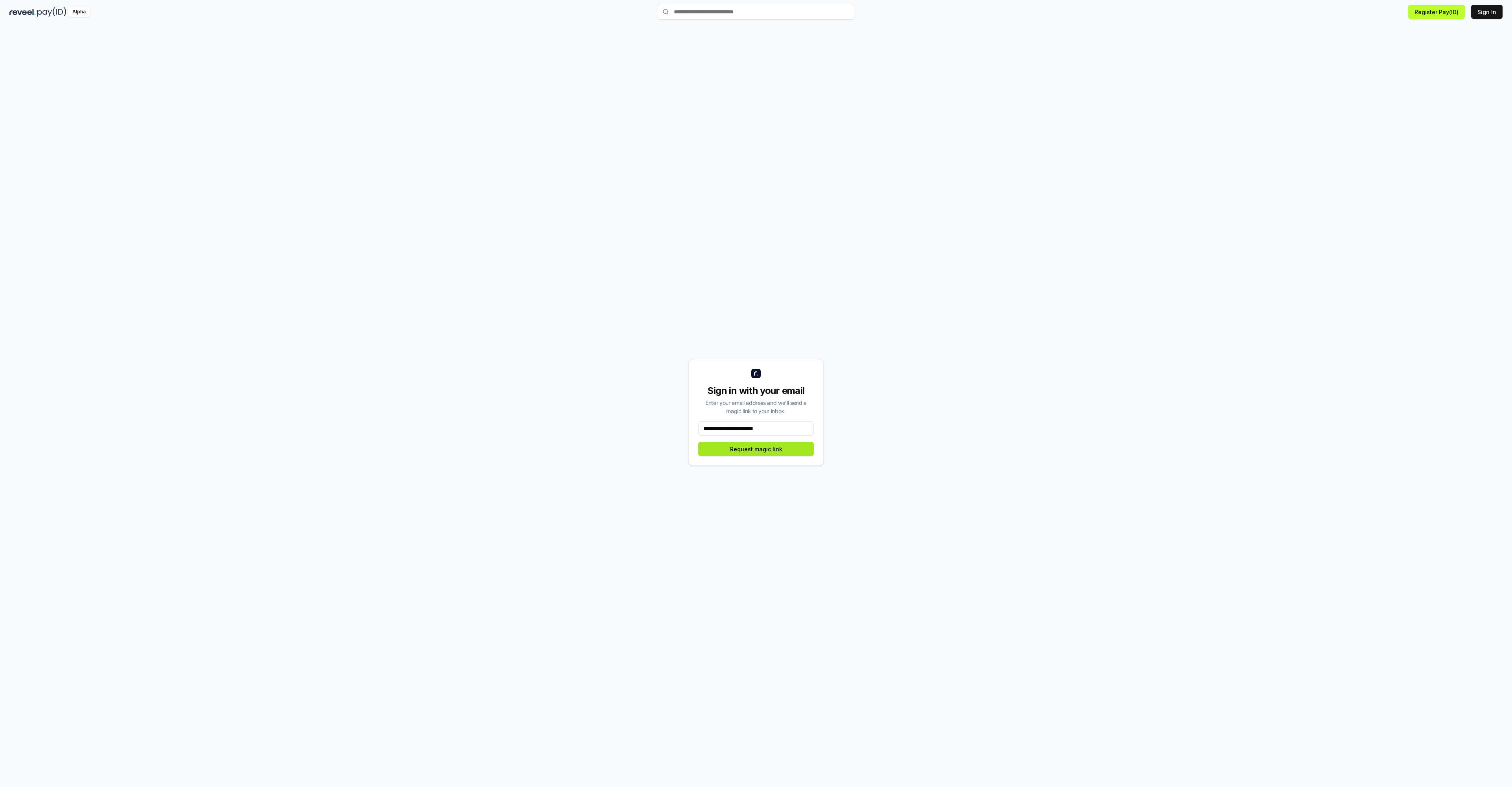 type on "**********" 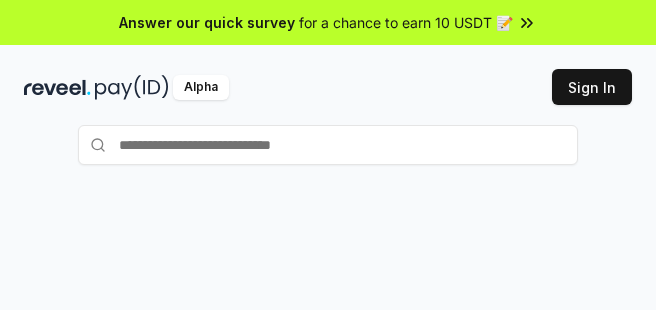 scroll, scrollTop: 0, scrollLeft: 0, axis: both 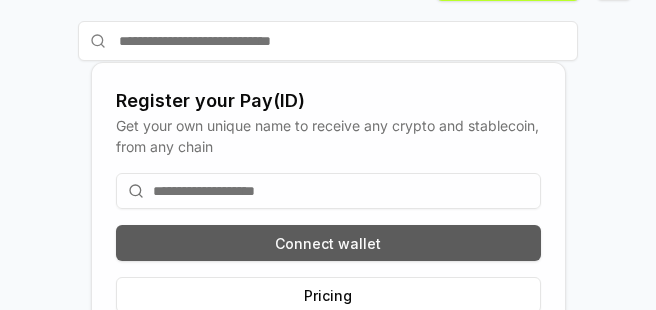 click on "Connect wallet" at bounding box center (328, 243) 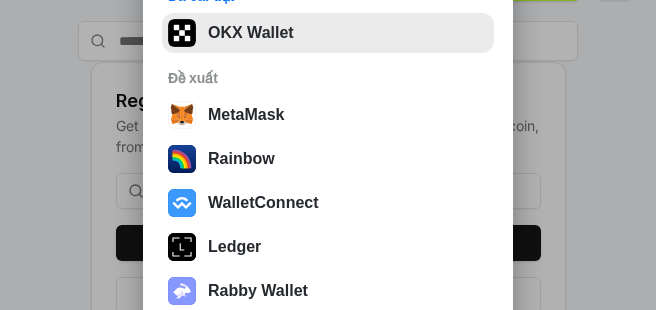 click on "OKX Wallet" at bounding box center (328, 33) 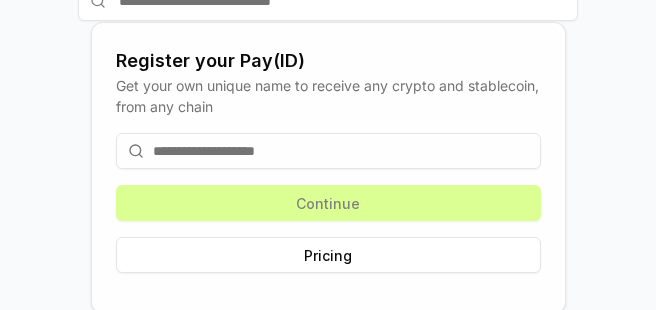 scroll, scrollTop: 150, scrollLeft: 0, axis: vertical 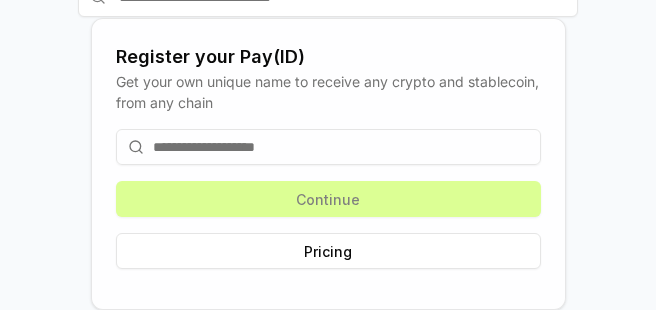 click on "Answer our quick survey for a chance to earn 10 USDT 📝 Alpha Register Pay(ID) Register your Pay(ID) Get your own unique name to receive any crypto and stablecoin, from any chain Continue Pricing" at bounding box center (328, 155) 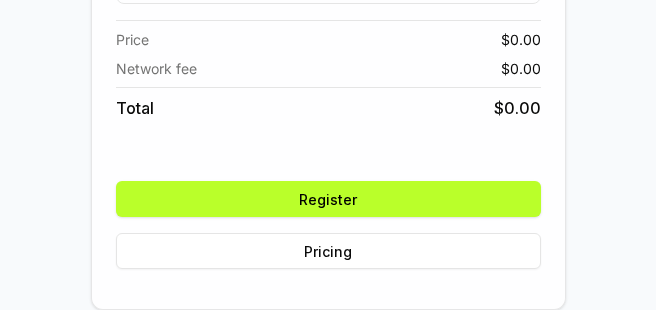 scroll, scrollTop: 278, scrollLeft: 0, axis: vertical 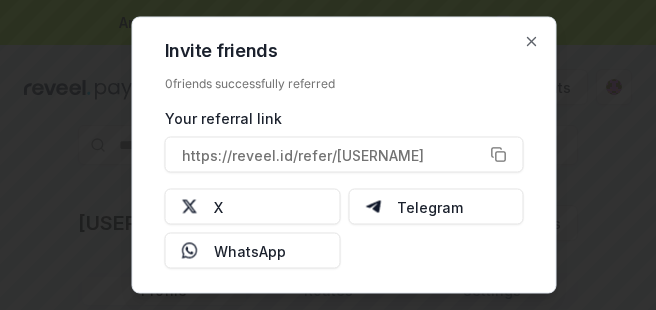 click at bounding box center [328, 155] 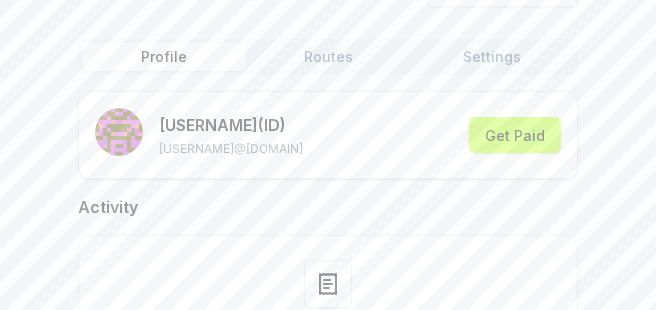 scroll, scrollTop: 200, scrollLeft: 0, axis: vertical 